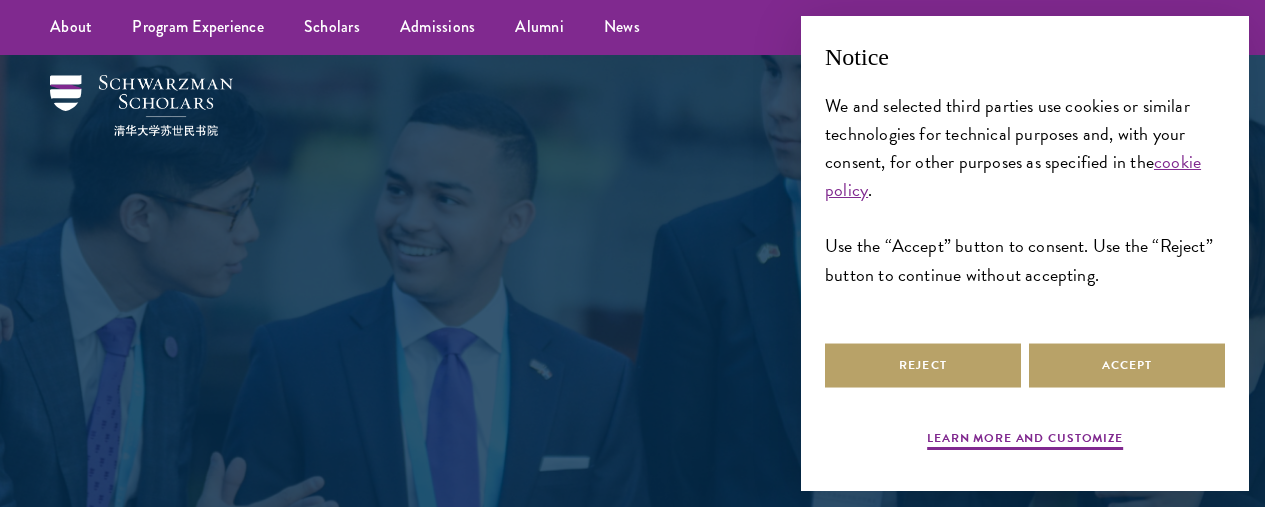 scroll, scrollTop: 0, scrollLeft: 0, axis: both 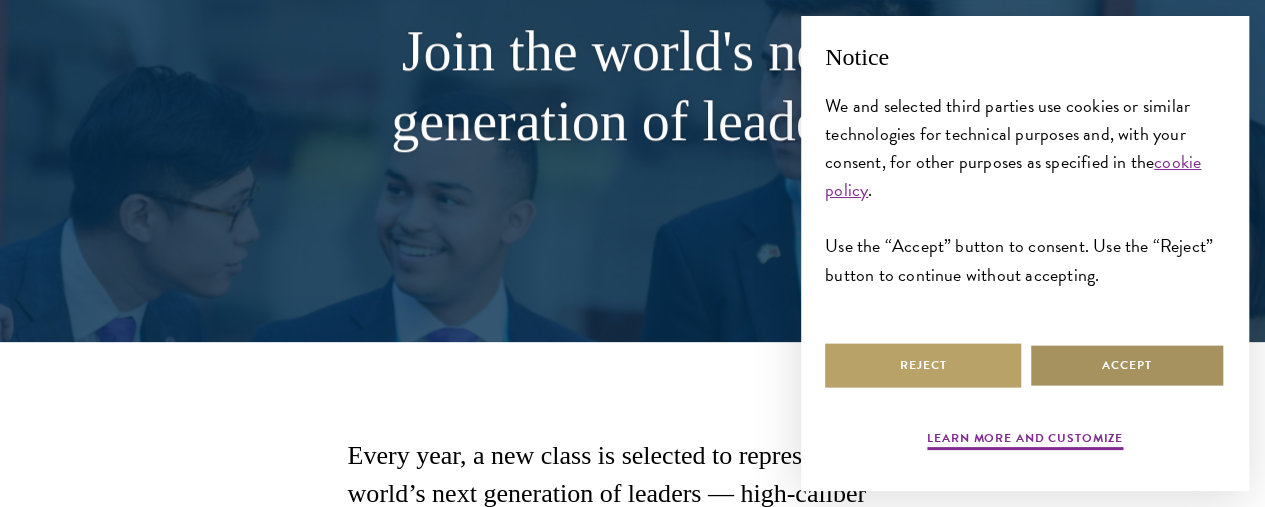 click on "Accept" at bounding box center [1127, 365] 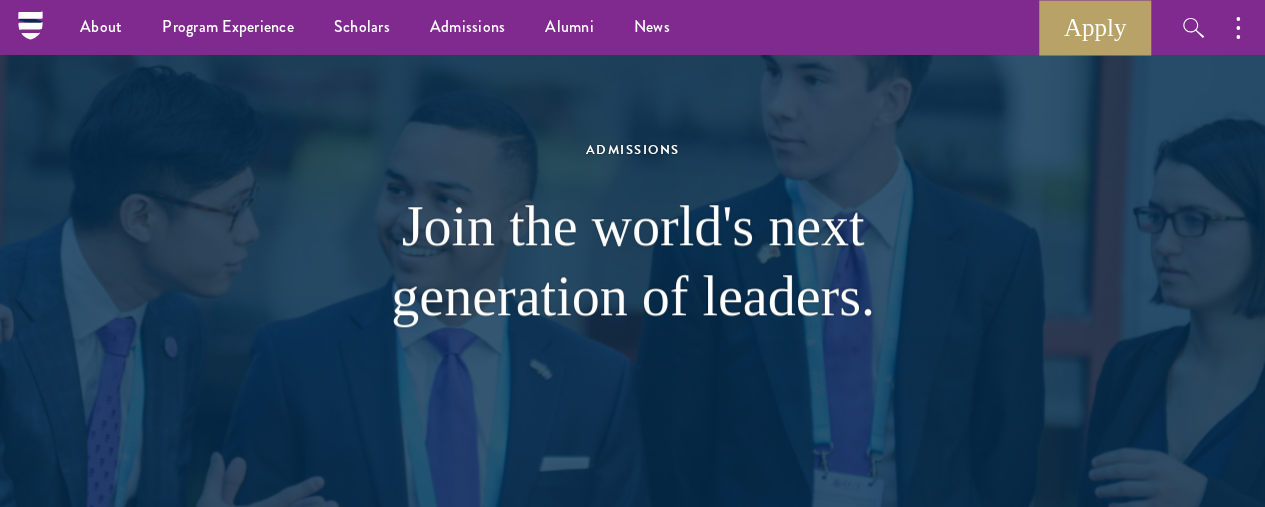scroll, scrollTop: 0, scrollLeft: 0, axis: both 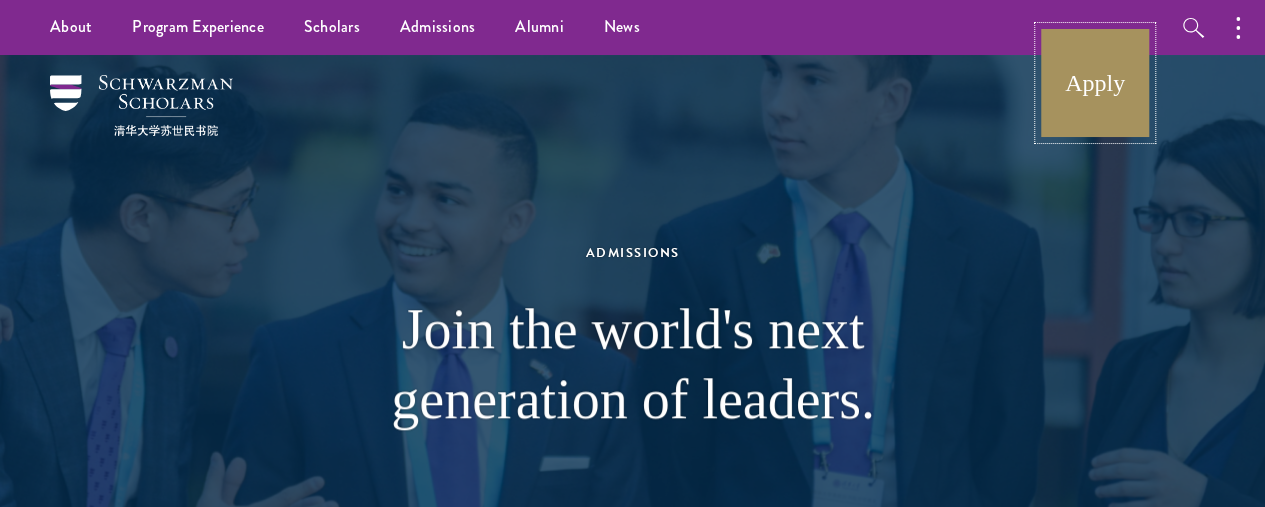 click on "Apply" at bounding box center (1095, 83) 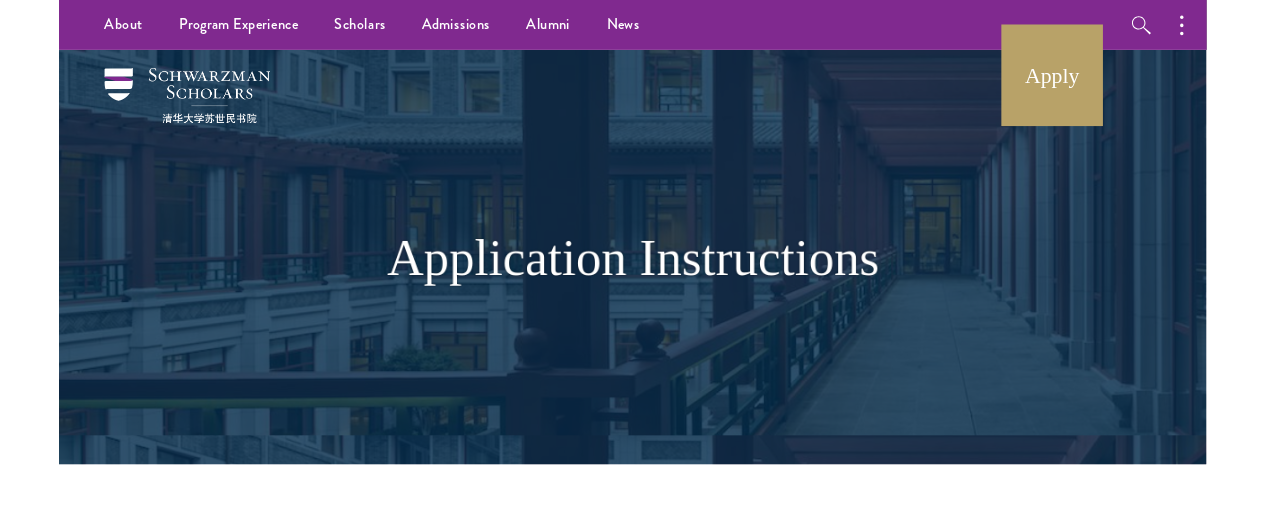 scroll, scrollTop: 0, scrollLeft: 0, axis: both 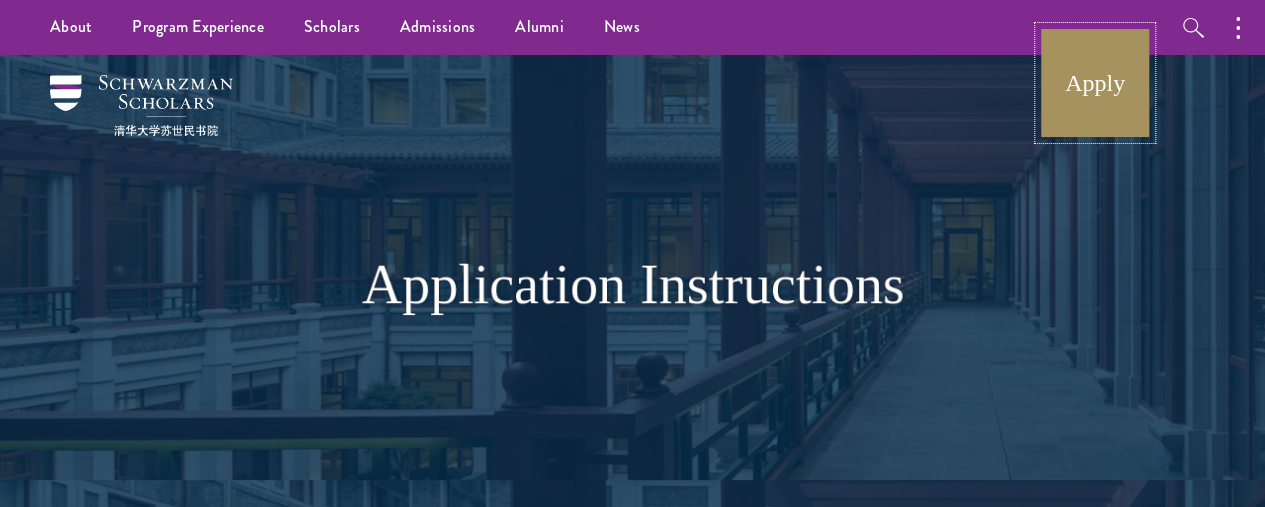 click on "Apply" at bounding box center (1095, 83) 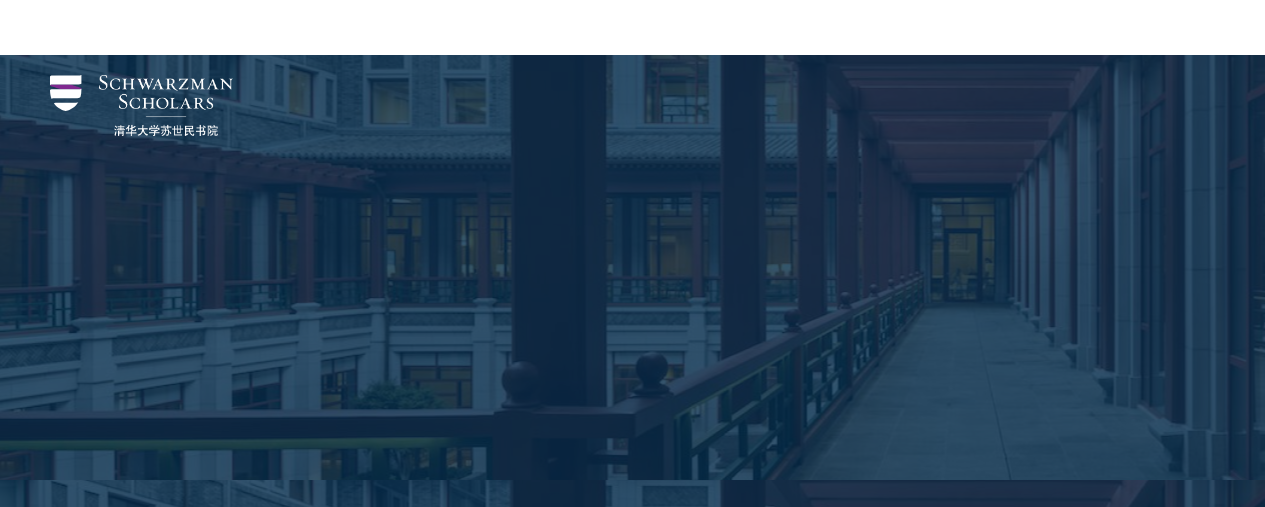 scroll, scrollTop: 2108, scrollLeft: 0, axis: vertical 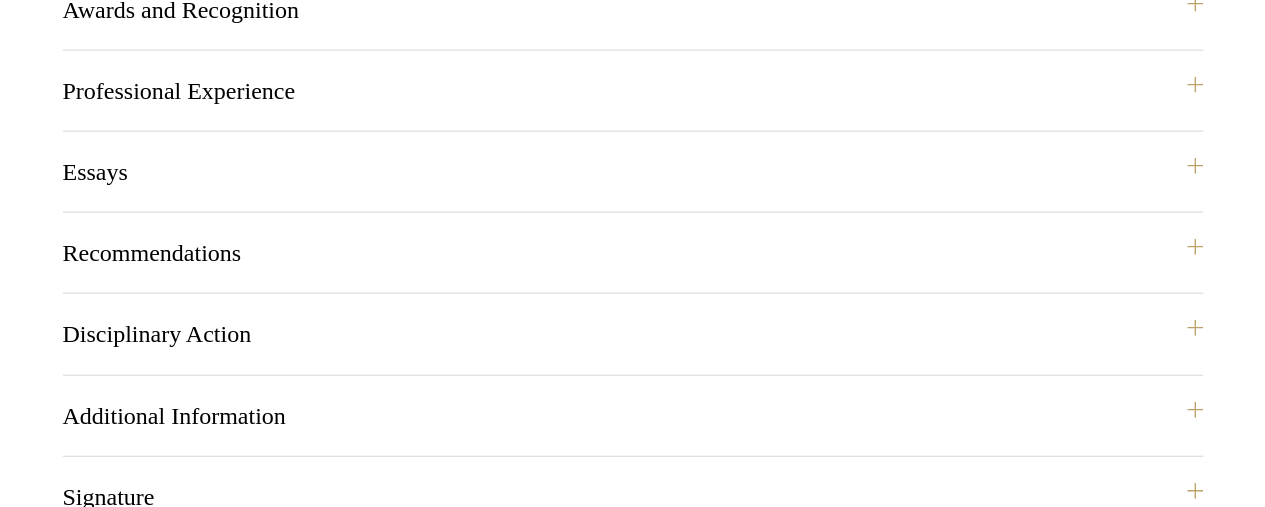 click on "Yes" at bounding box center [568, 1329] 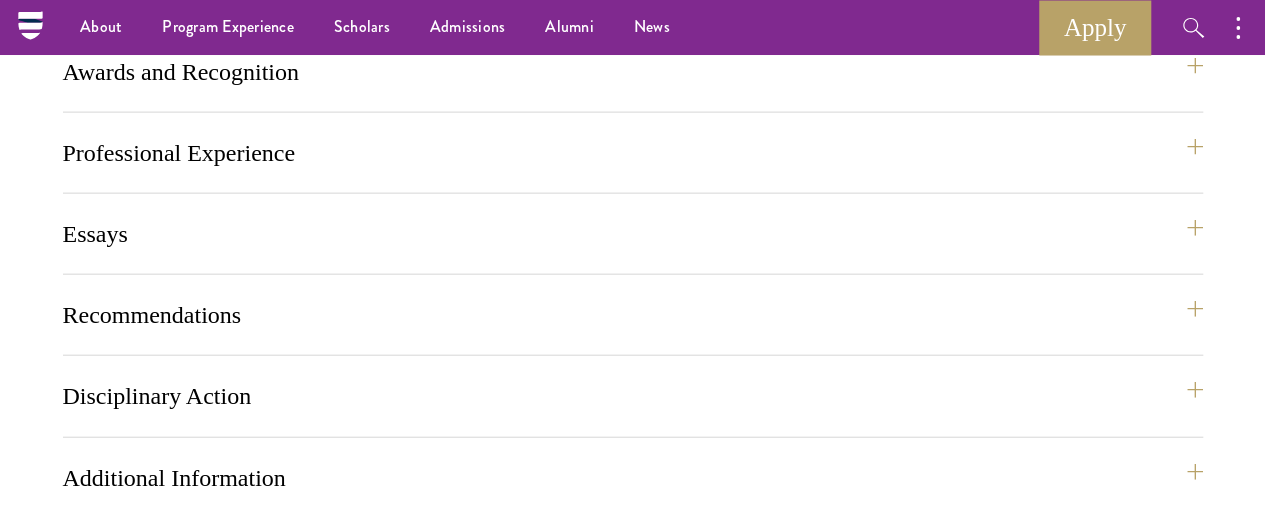 scroll, scrollTop: 2168, scrollLeft: 0, axis: vertical 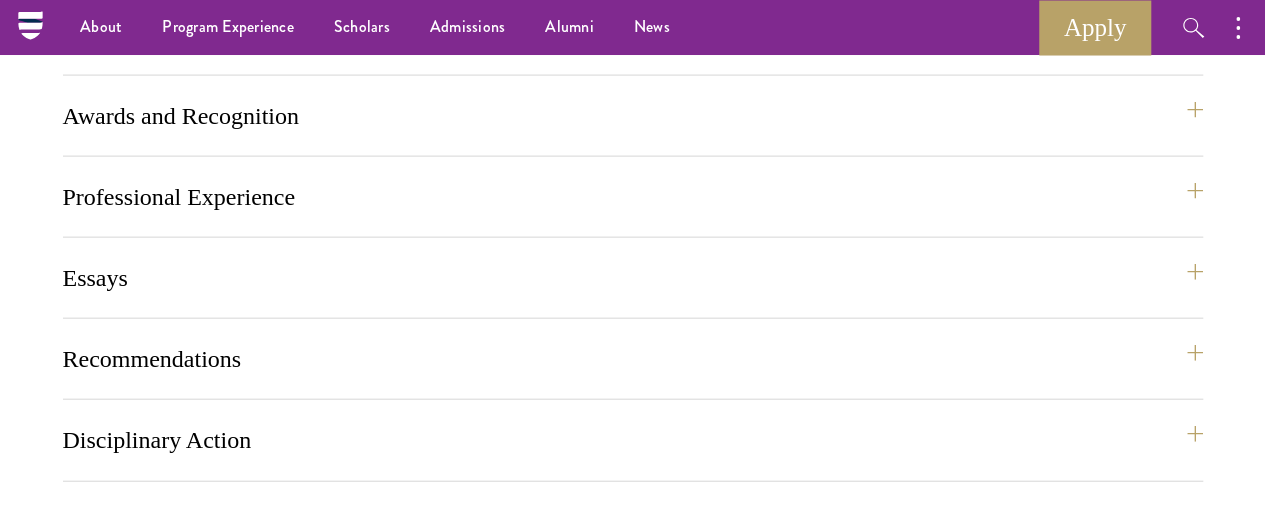 click on "Check Again" at bounding box center (632, 1451) 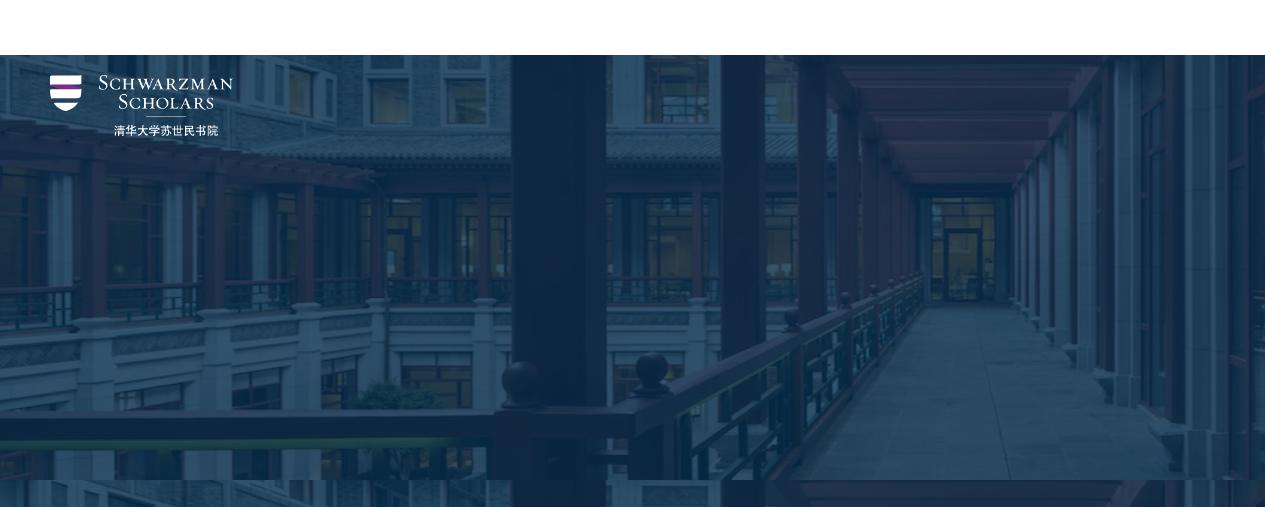 scroll, scrollTop: 2108, scrollLeft: 0, axis: vertical 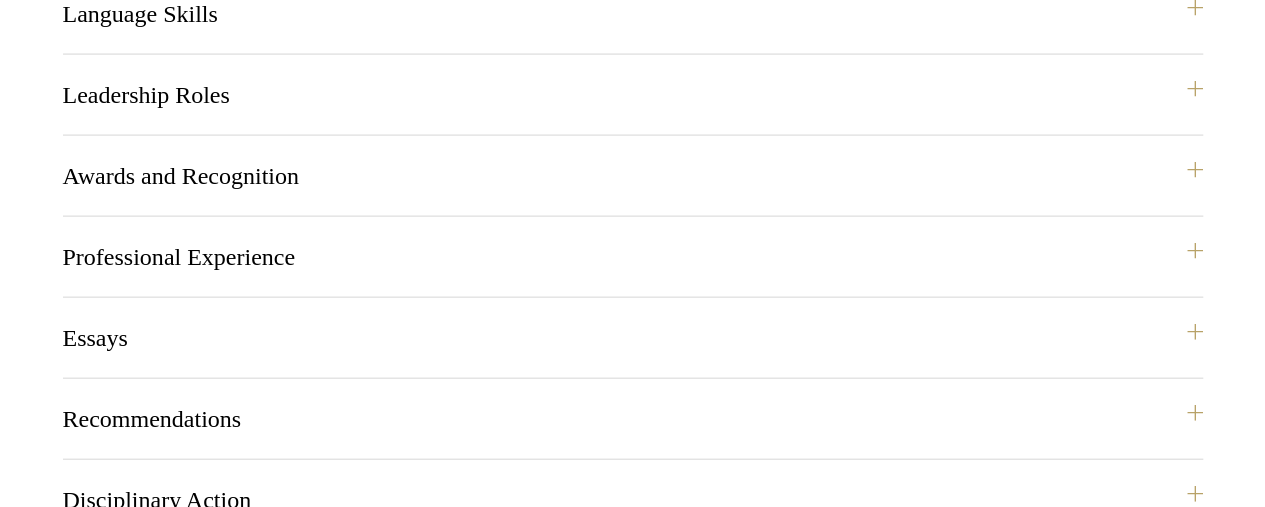 click on "Yes" at bounding box center [568, 1495] 